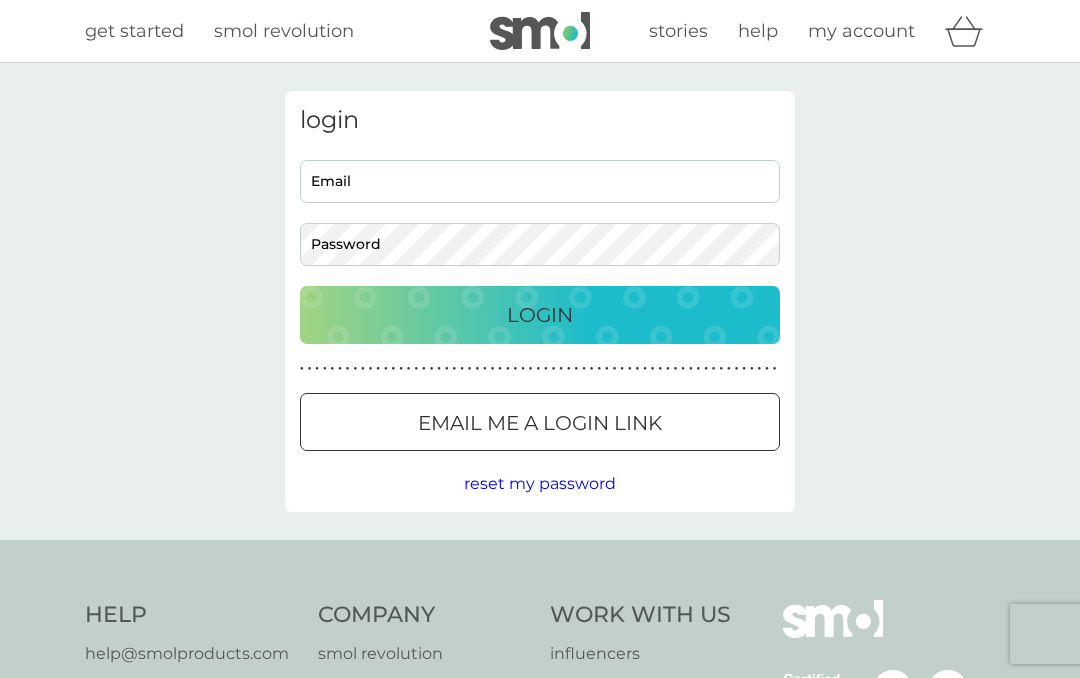 scroll, scrollTop: 0, scrollLeft: 0, axis: both 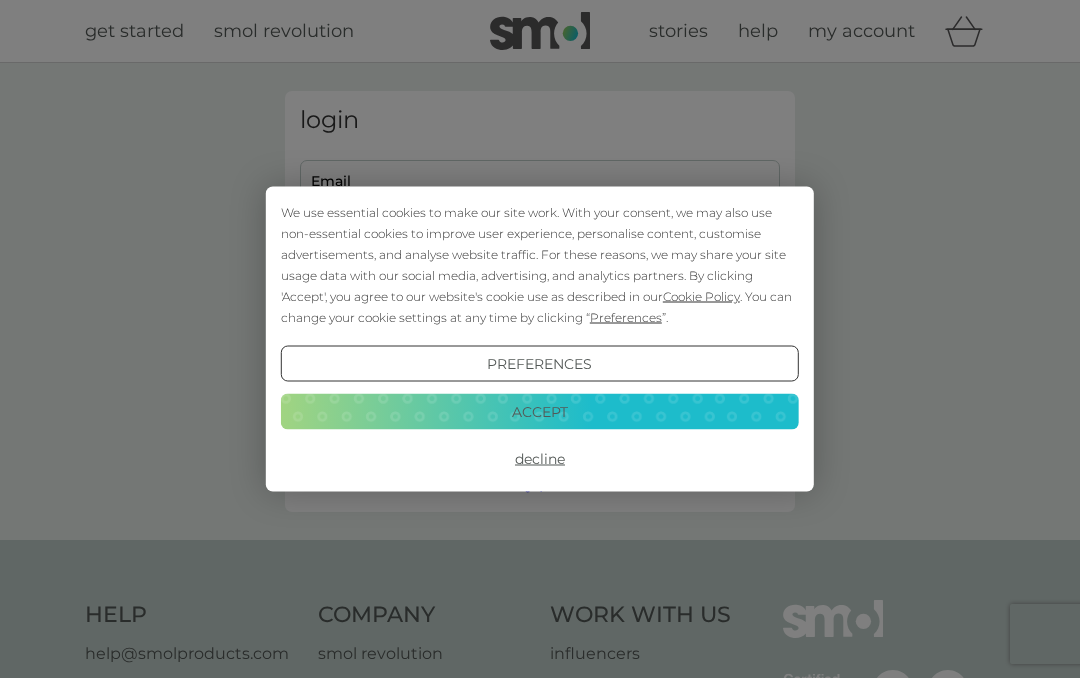 click on "Decline" at bounding box center (540, 459) 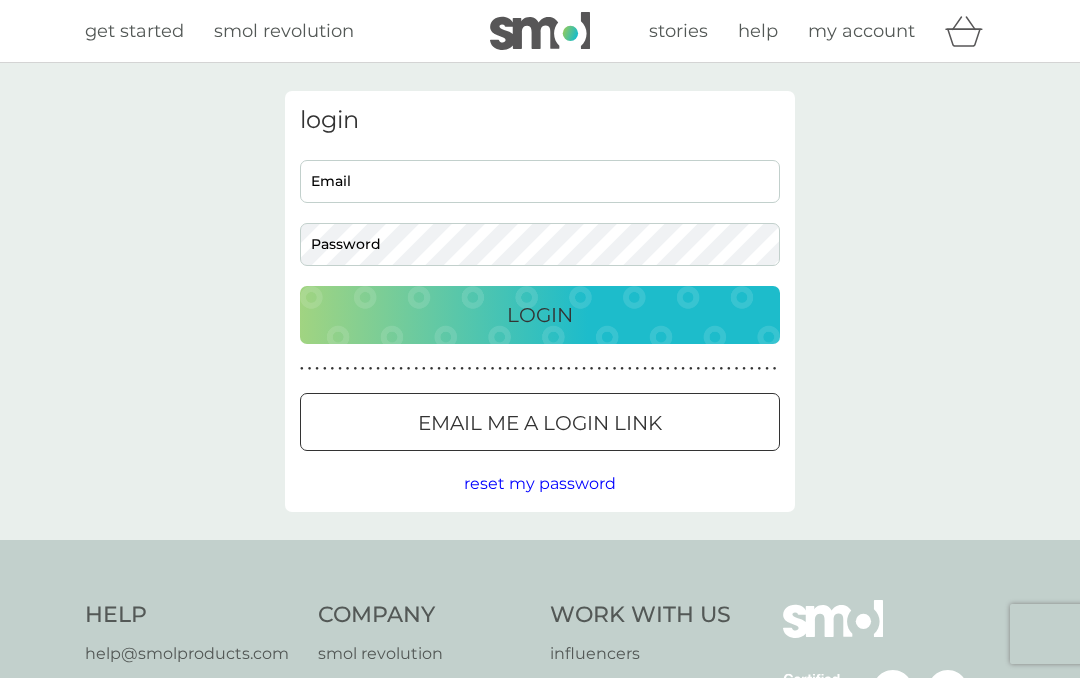 click on "Email" at bounding box center [540, 181] 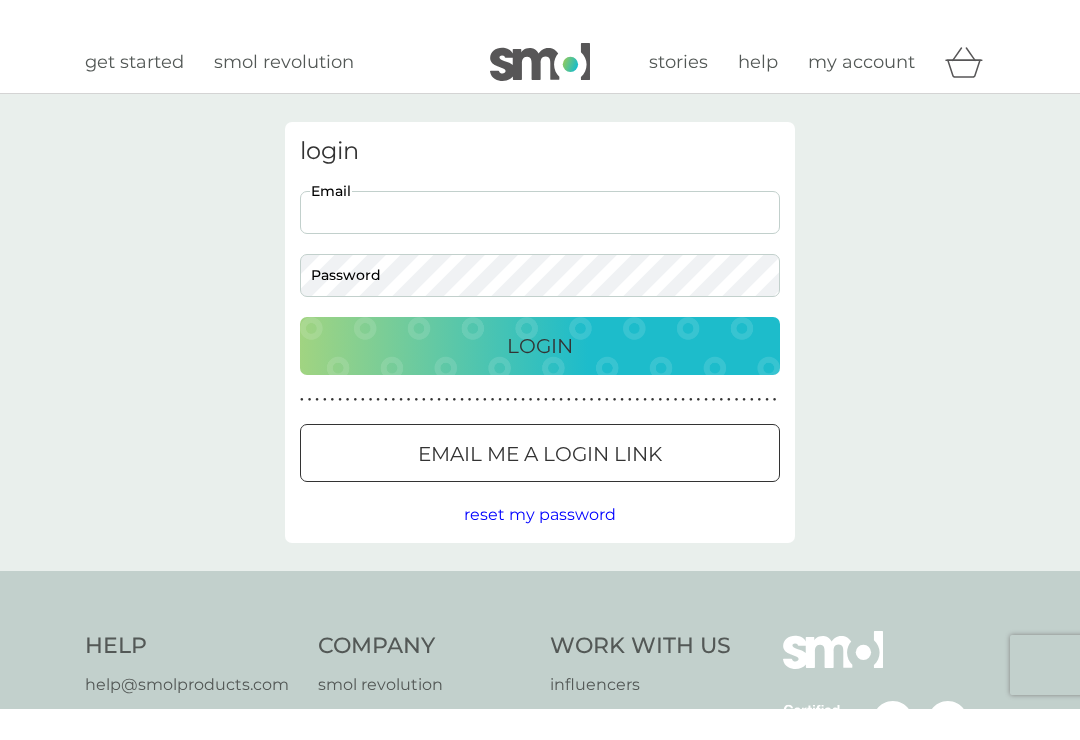 scroll, scrollTop: 0, scrollLeft: 0, axis: both 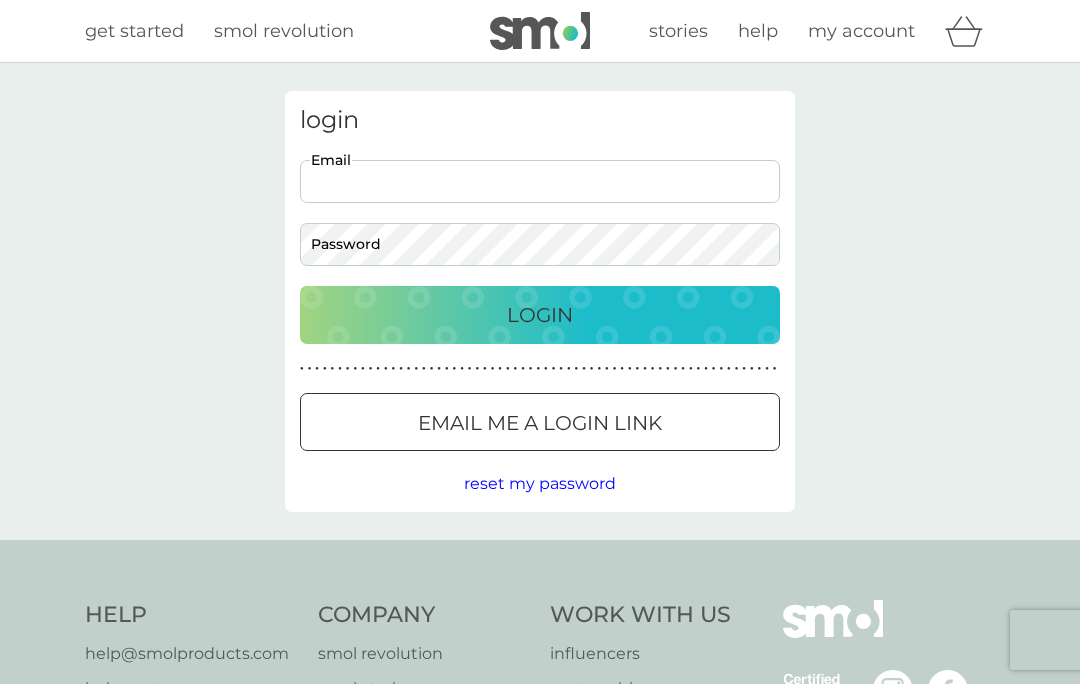 type on "lizziebigbot@hotmail.com" 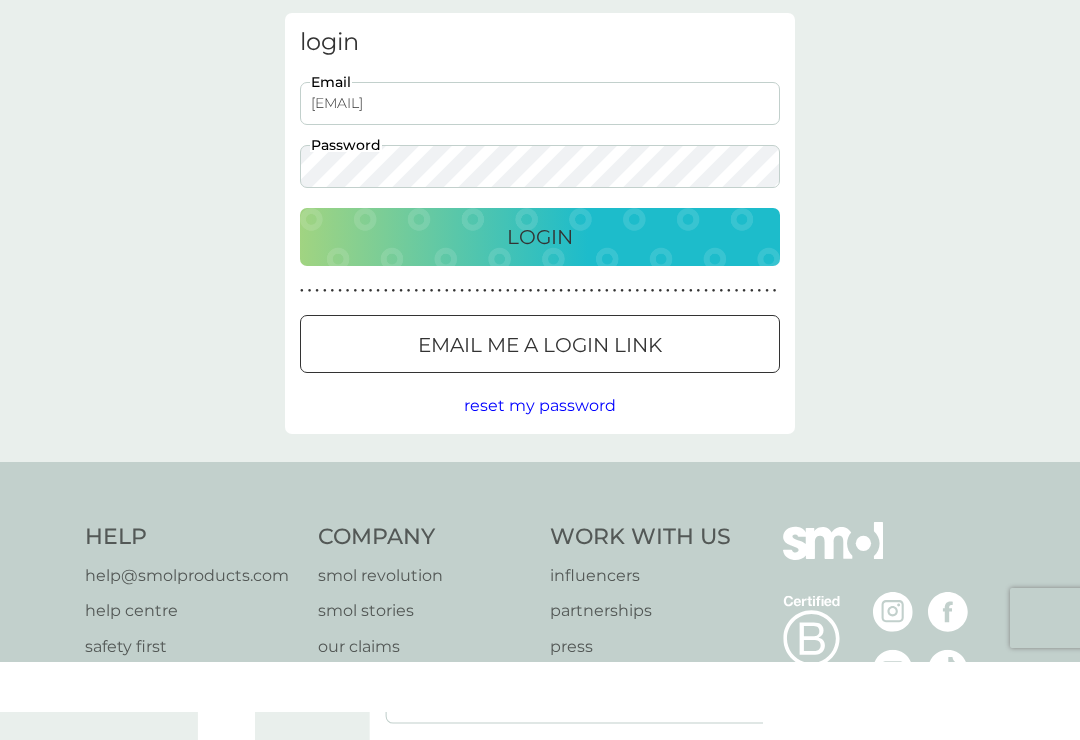 click on "Login" at bounding box center [540, 315] 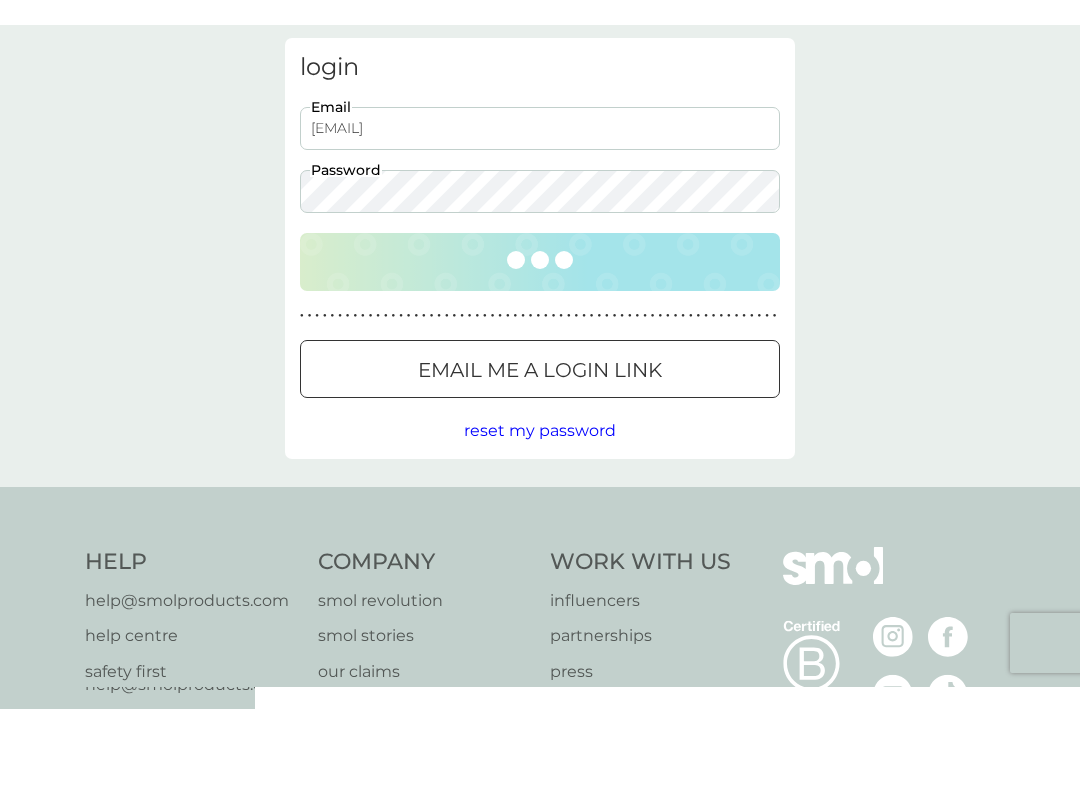 scroll, scrollTop: 78, scrollLeft: 0, axis: vertical 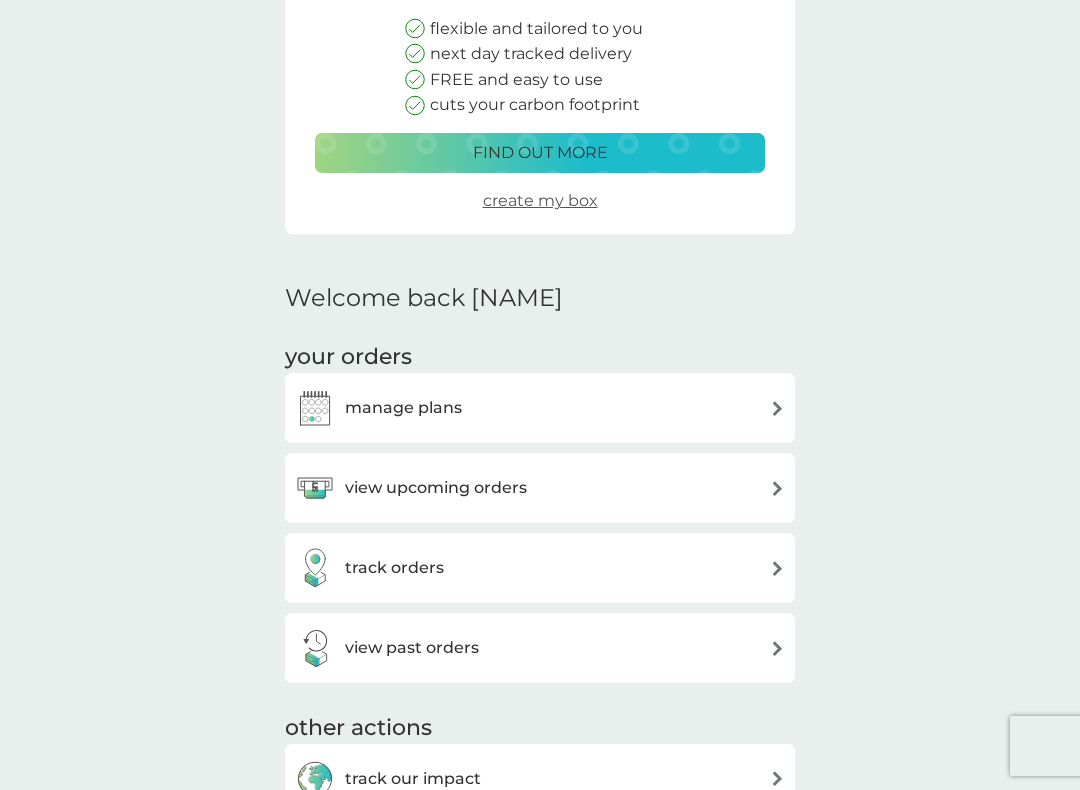 click at bounding box center [777, 488] 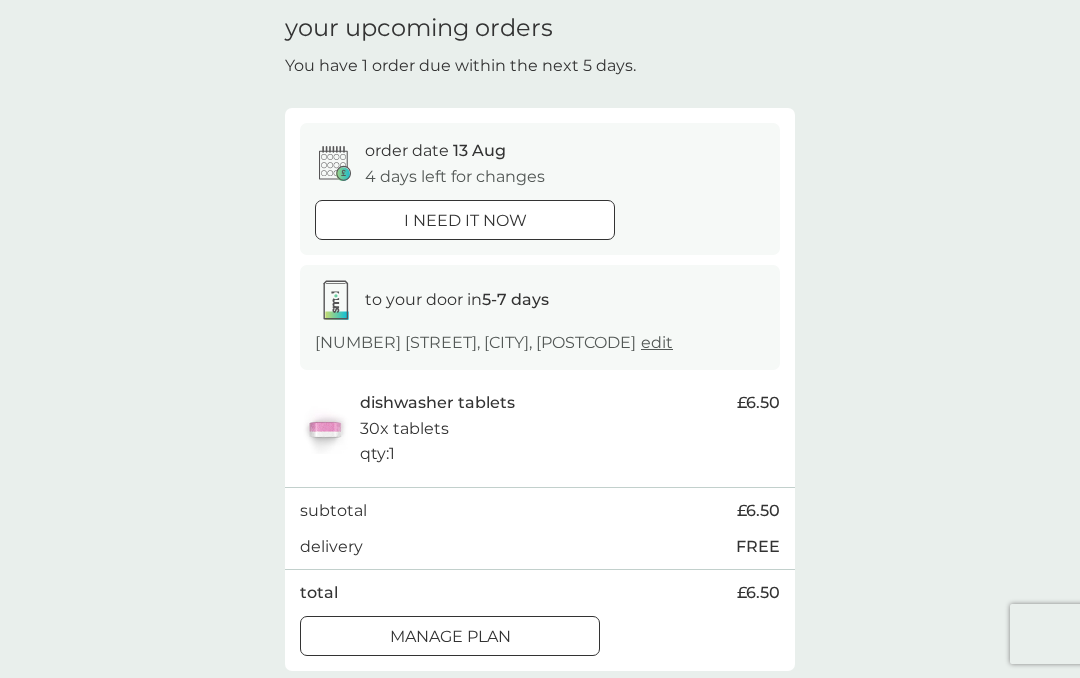 scroll, scrollTop: 0, scrollLeft: 0, axis: both 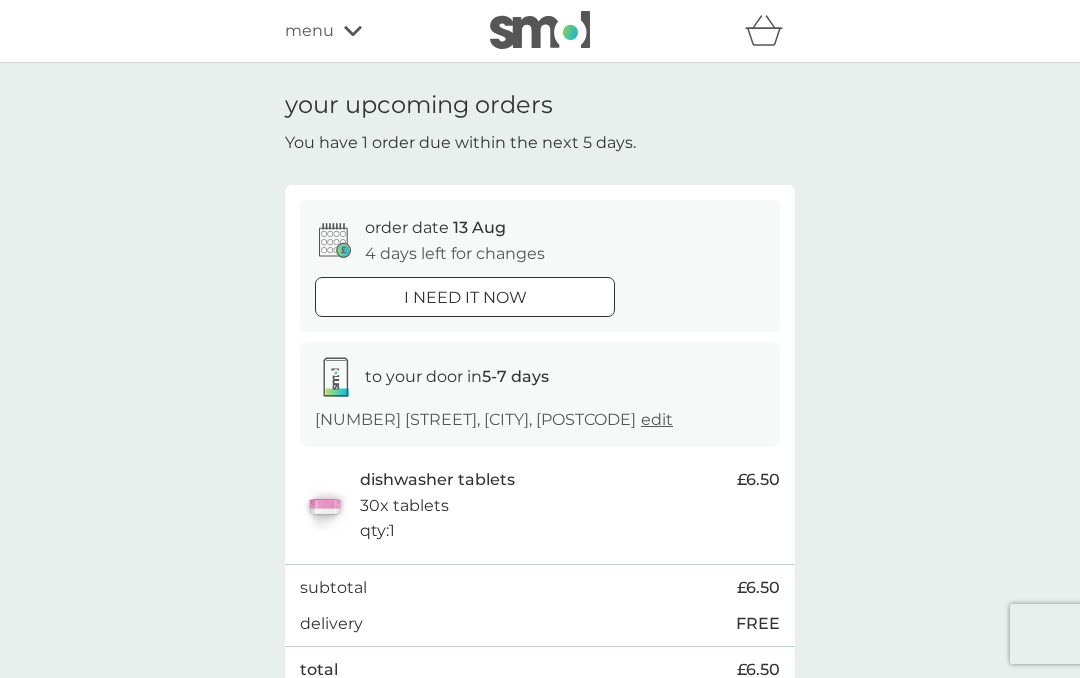 click on "refer a friend & you BOTH save smol impact smol shop your smol plans your upcoming orders your details order history logout menu" at bounding box center [540, 31] 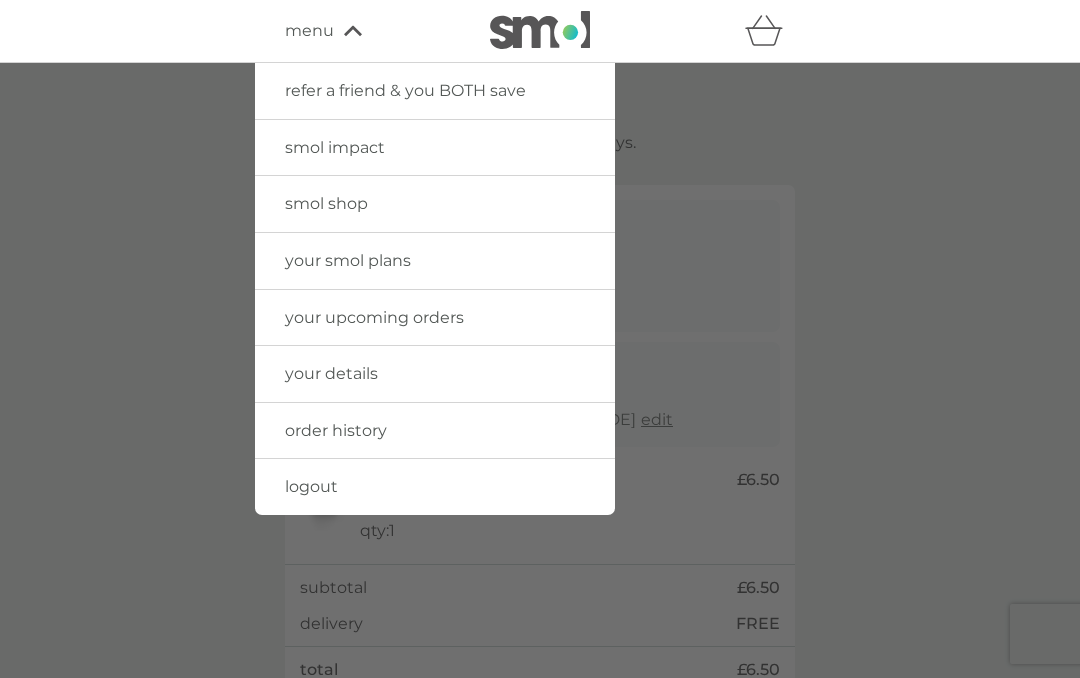 click at bounding box center (540, 402) 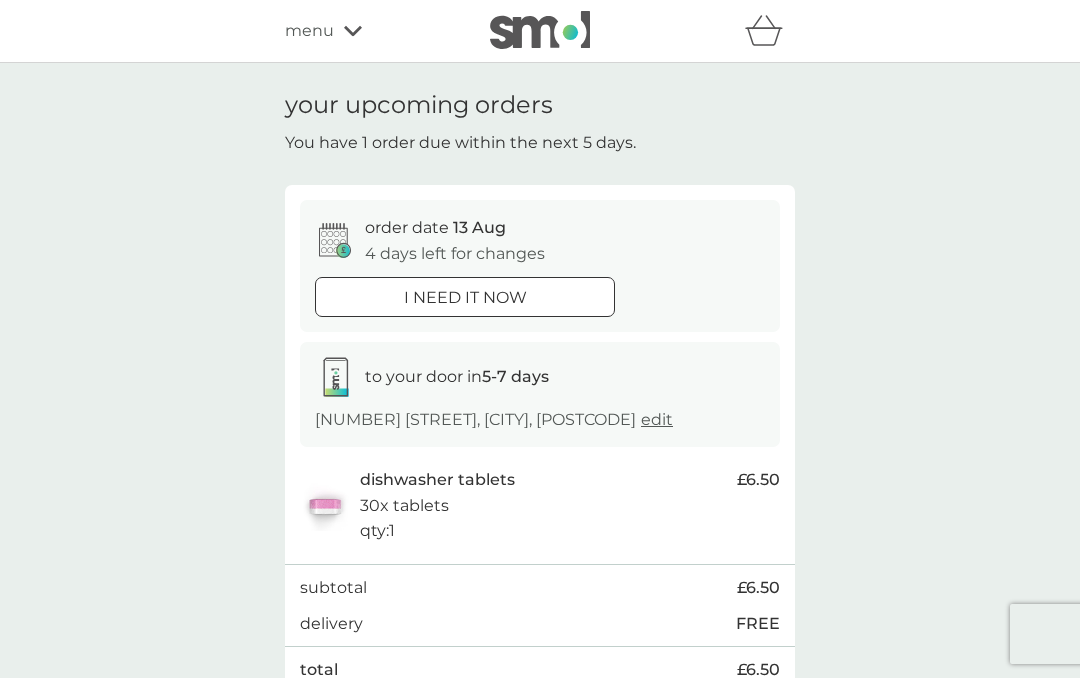 click 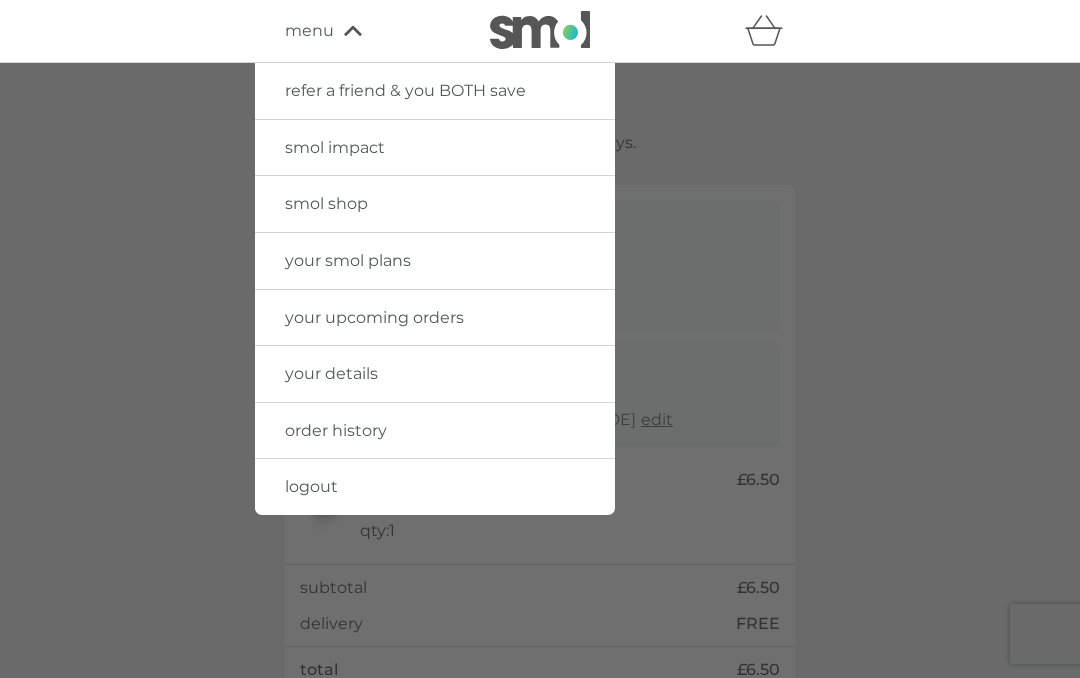 click on "your smol plans" at bounding box center (348, 260) 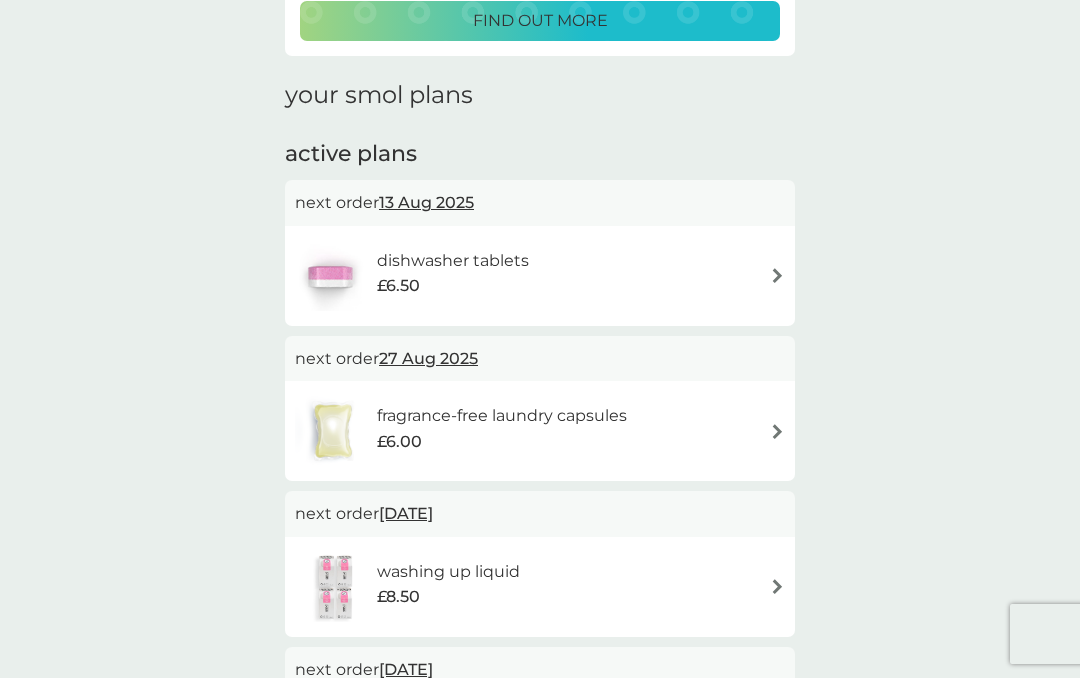 scroll, scrollTop: 236, scrollLeft: 0, axis: vertical 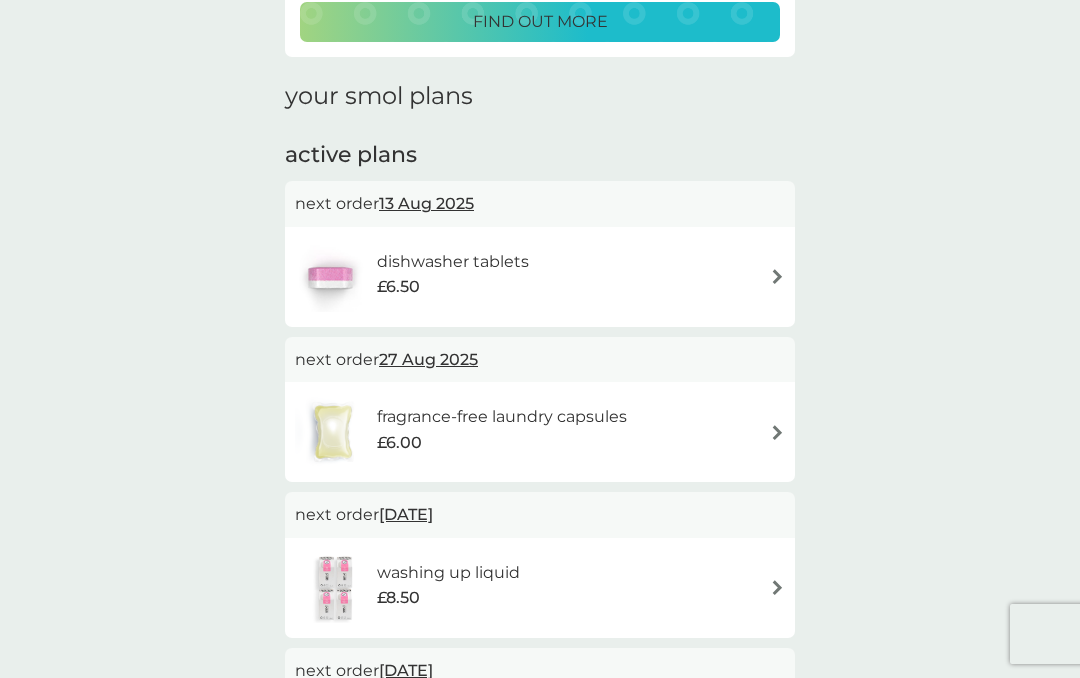 click on "dishwasher tablets £6.50" at bounding box center (540, 277) 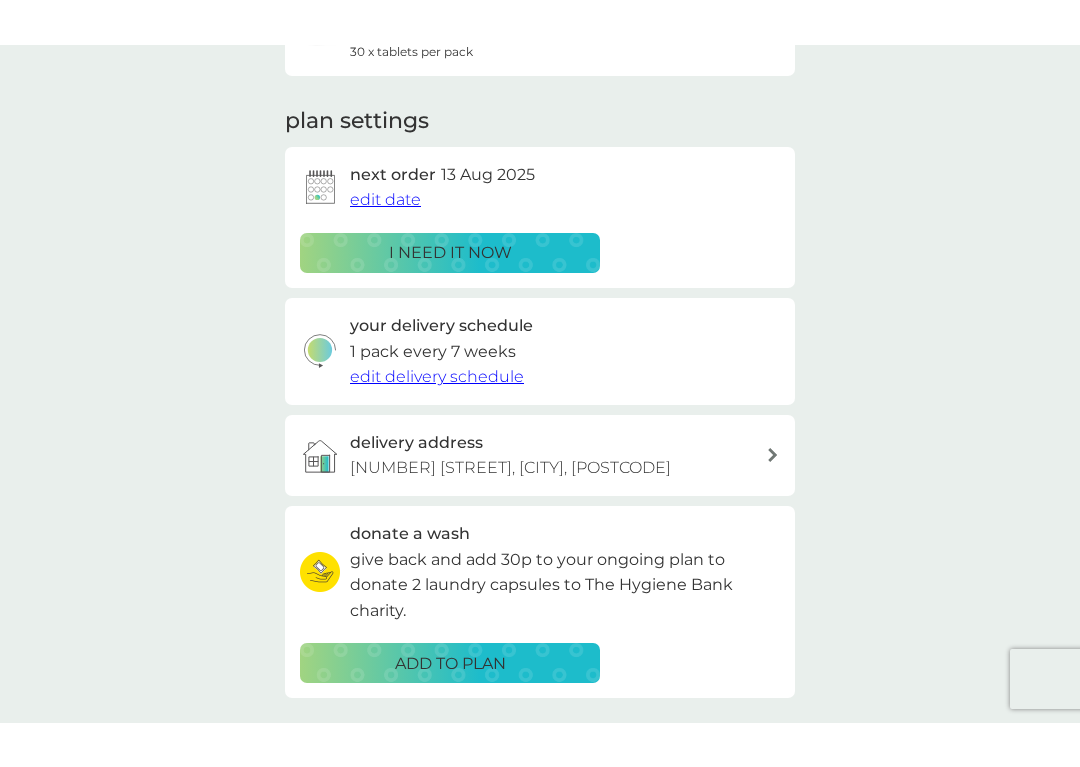 scroll, scrollTop: 0, scrollLeft: 0, axis: both 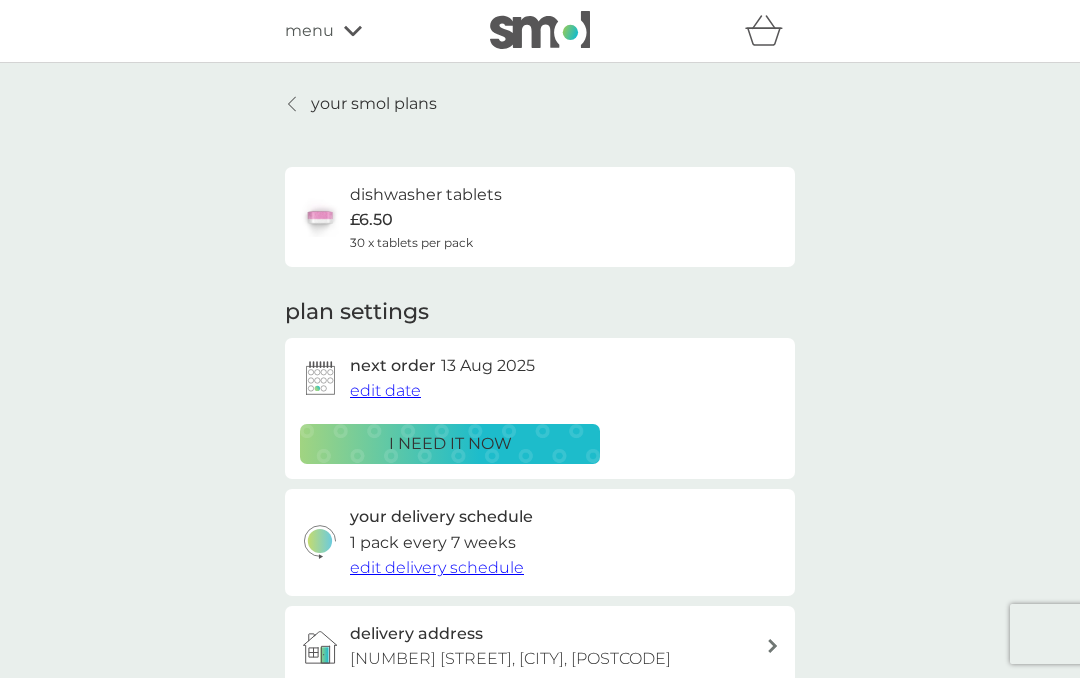 click on "edit date" at bounding box center [385, 390] 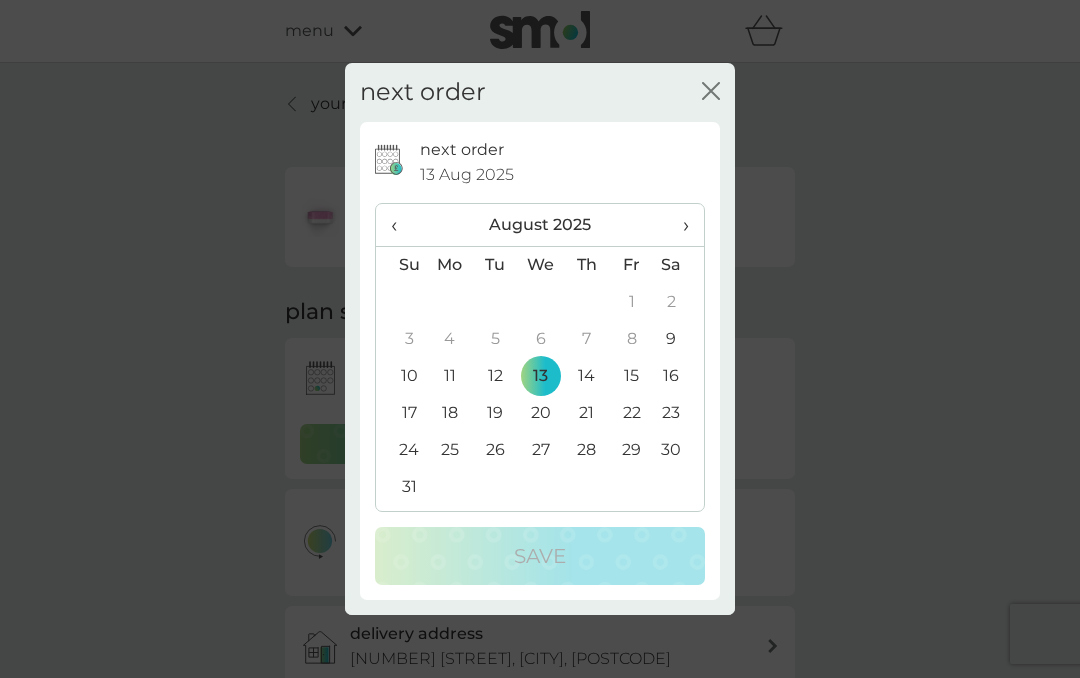 click on "›" at bounding box center [679, 225] 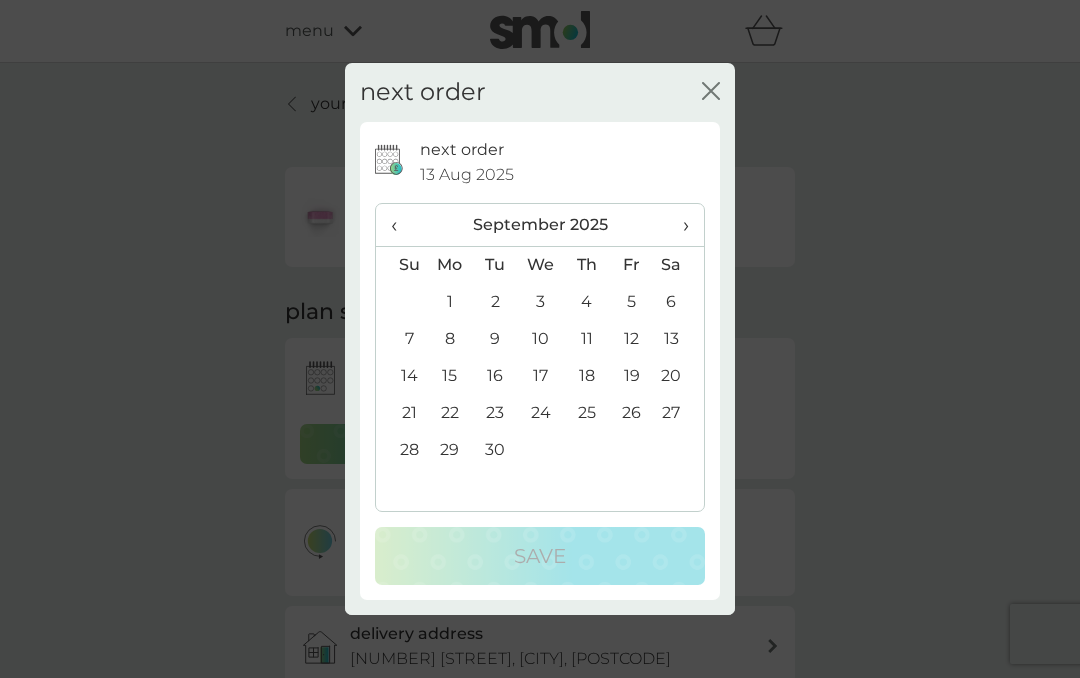 click on "3" at bounding box center [541, 302] 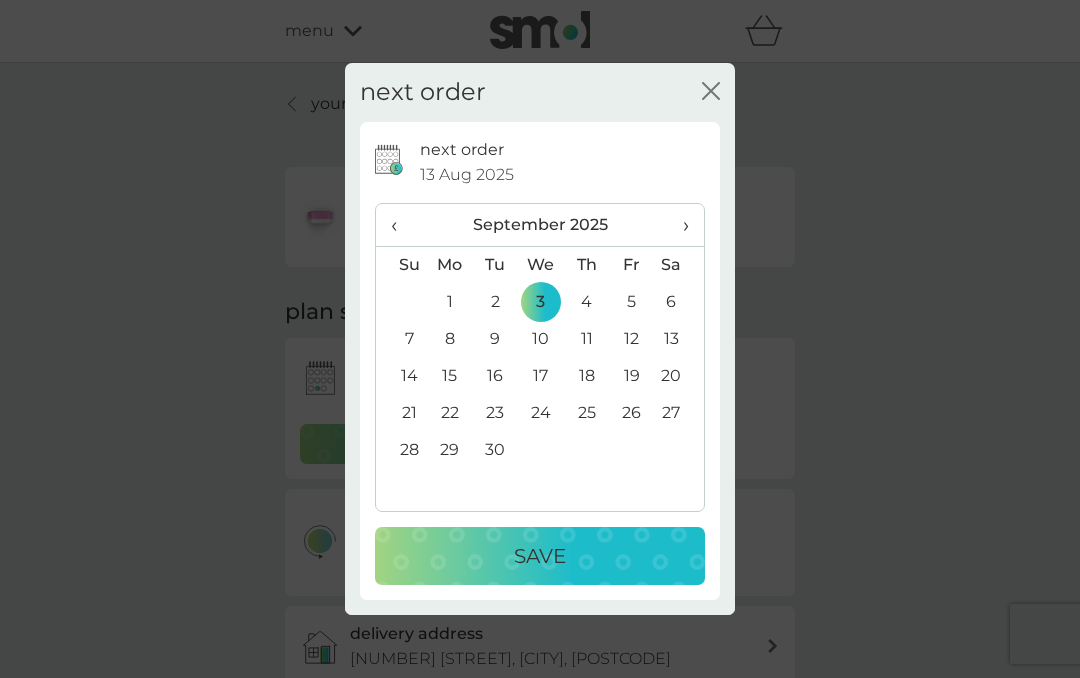 click on "Save" at bounding box center [540, 556] 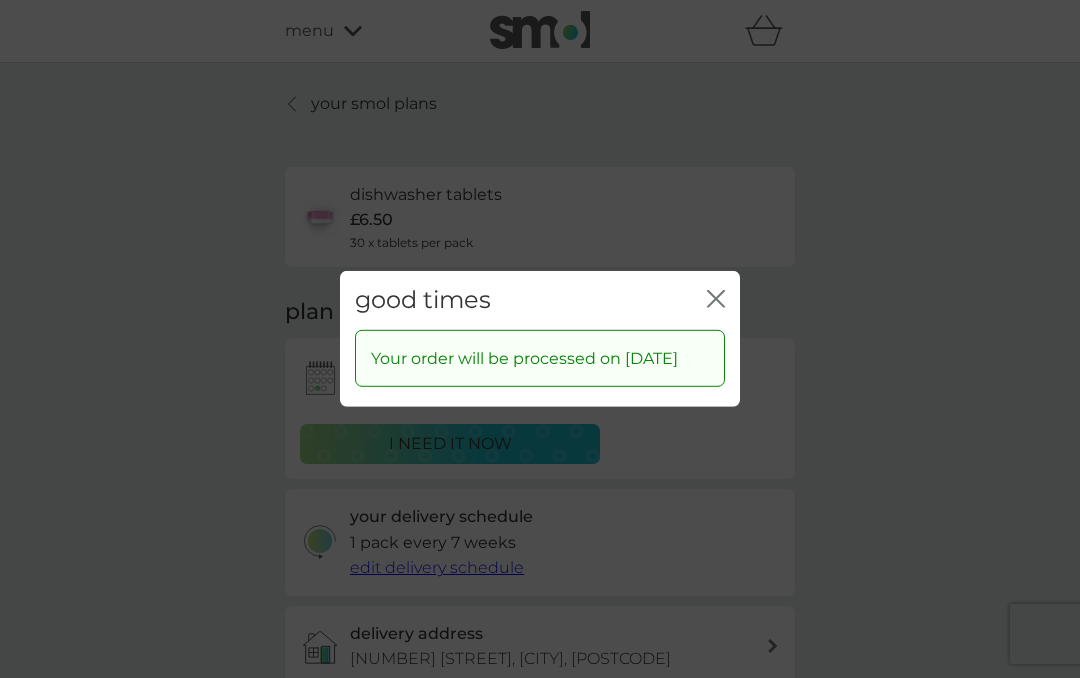 click on "close" 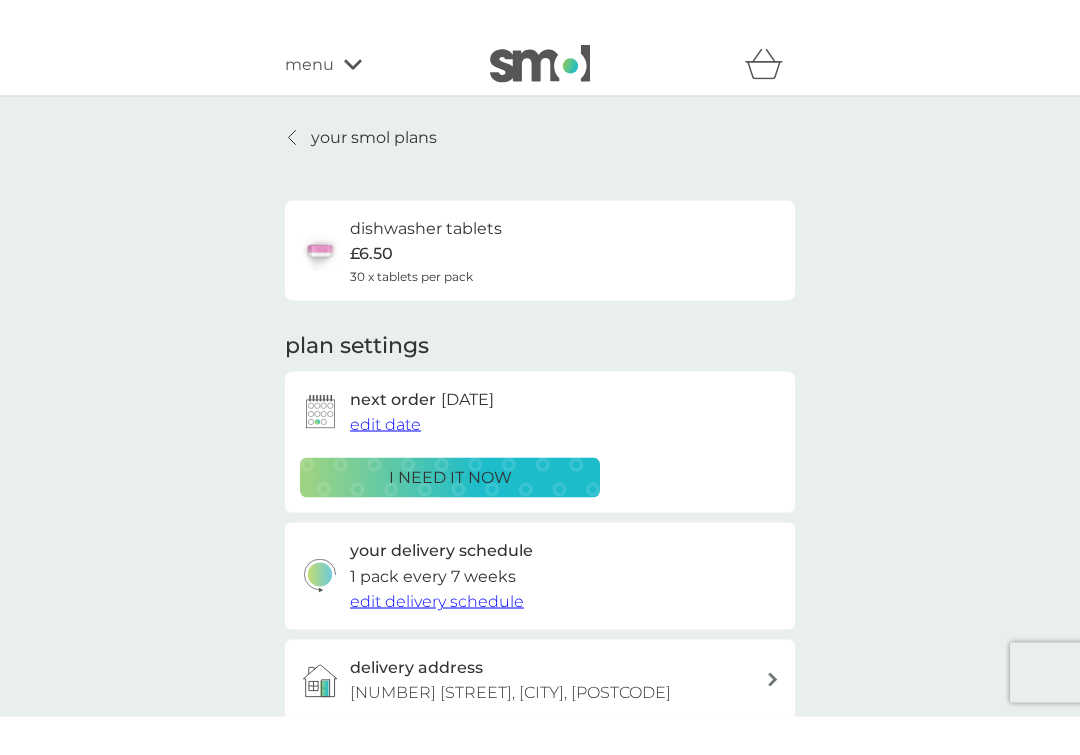 scroll, scrollTop: 0, scrollLeft: 0, axis: both 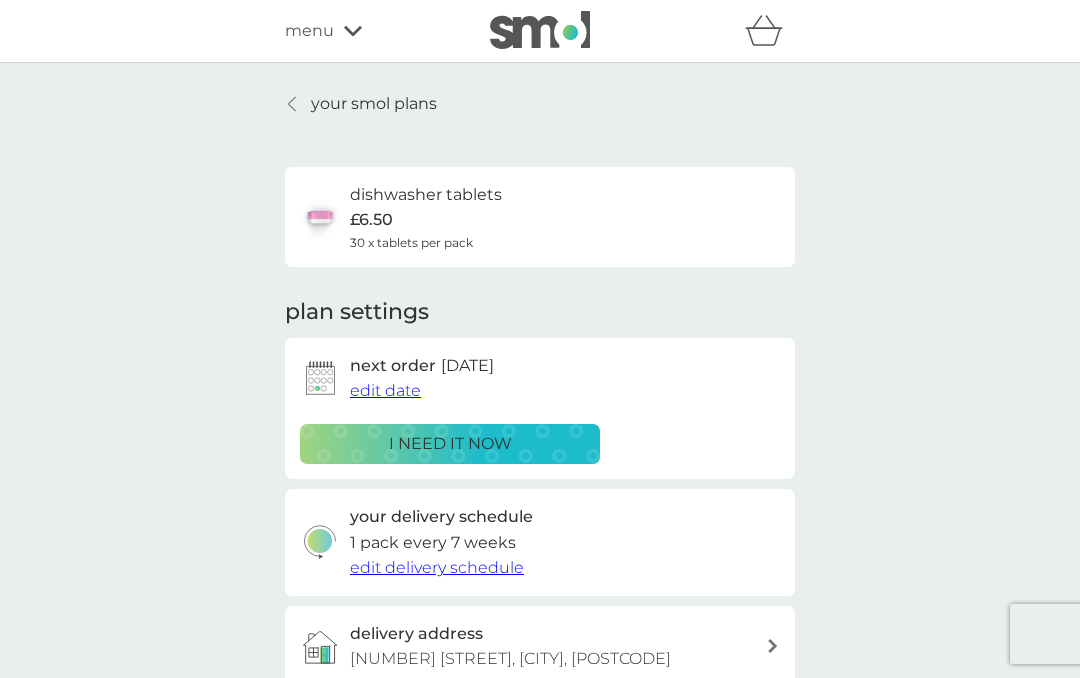 click on "your smol plans" at bounding box center (361, 104) 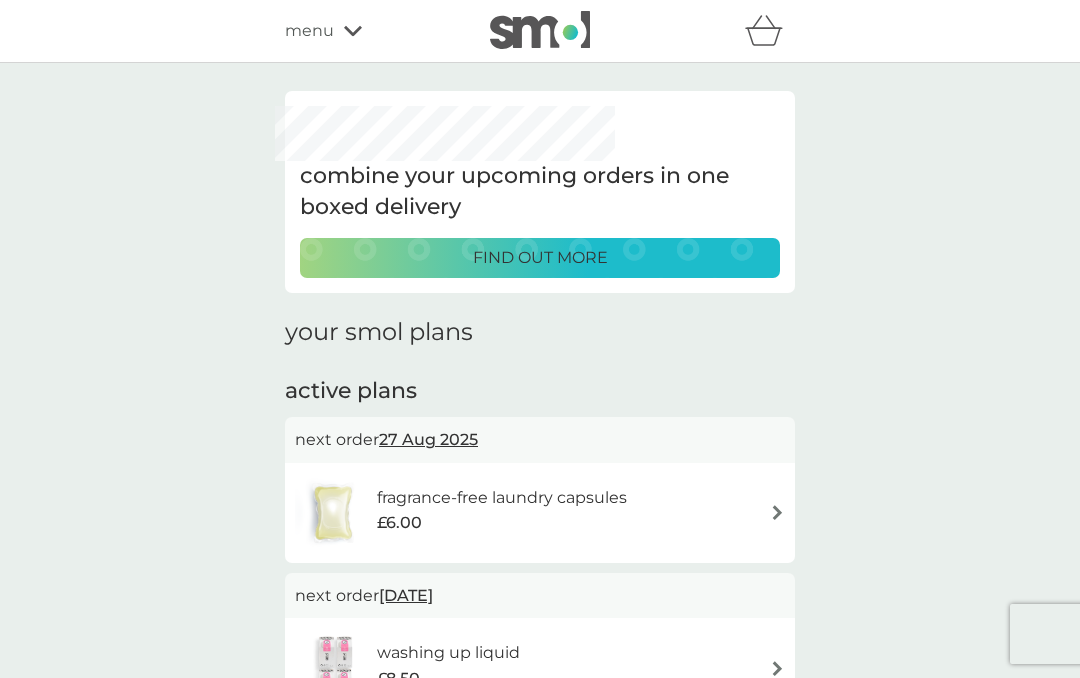 click at bounding box center (777, 512) 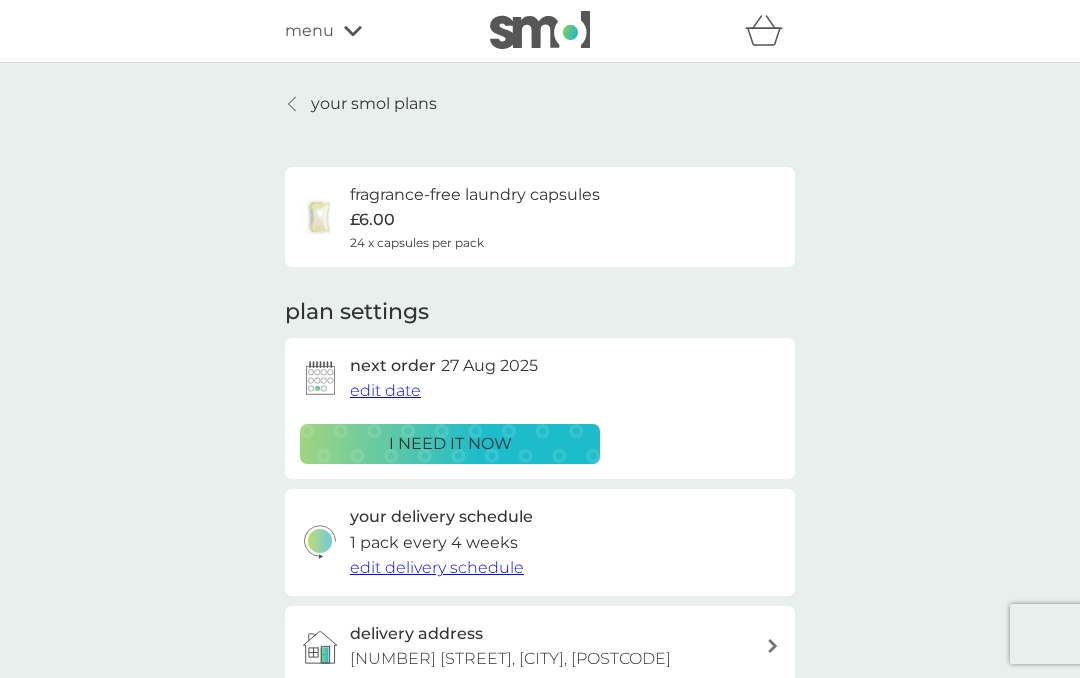click on "edit date" at bounding box center [385, 390] 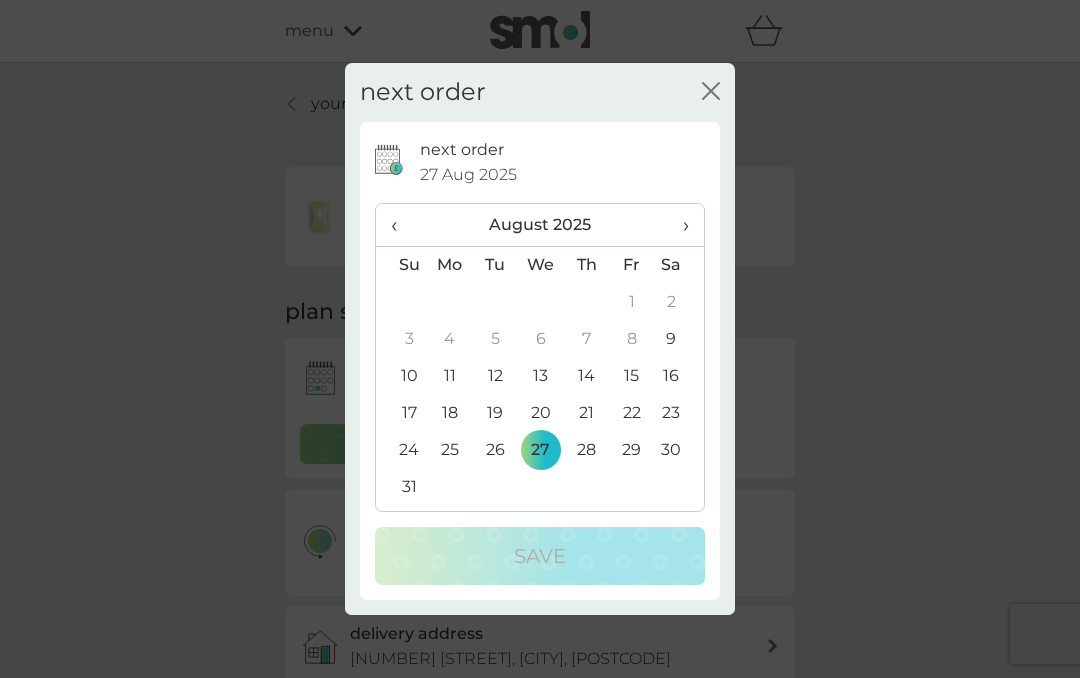 click on "›" at bounding box center [679, 225] 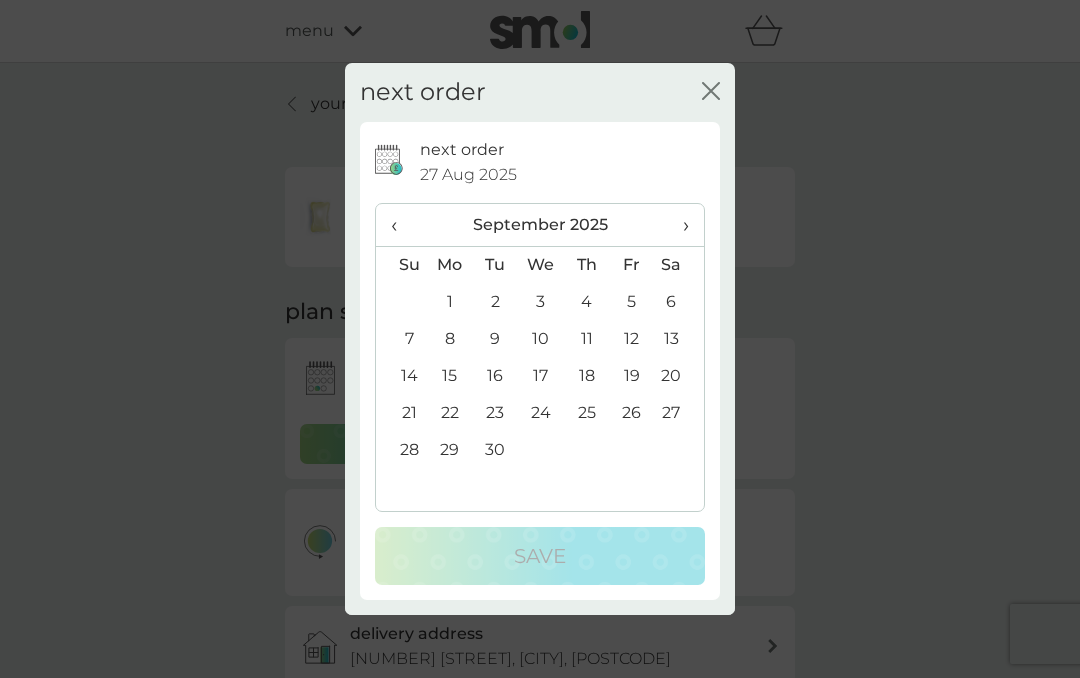 click on "3" at bounding box center [541, 302] 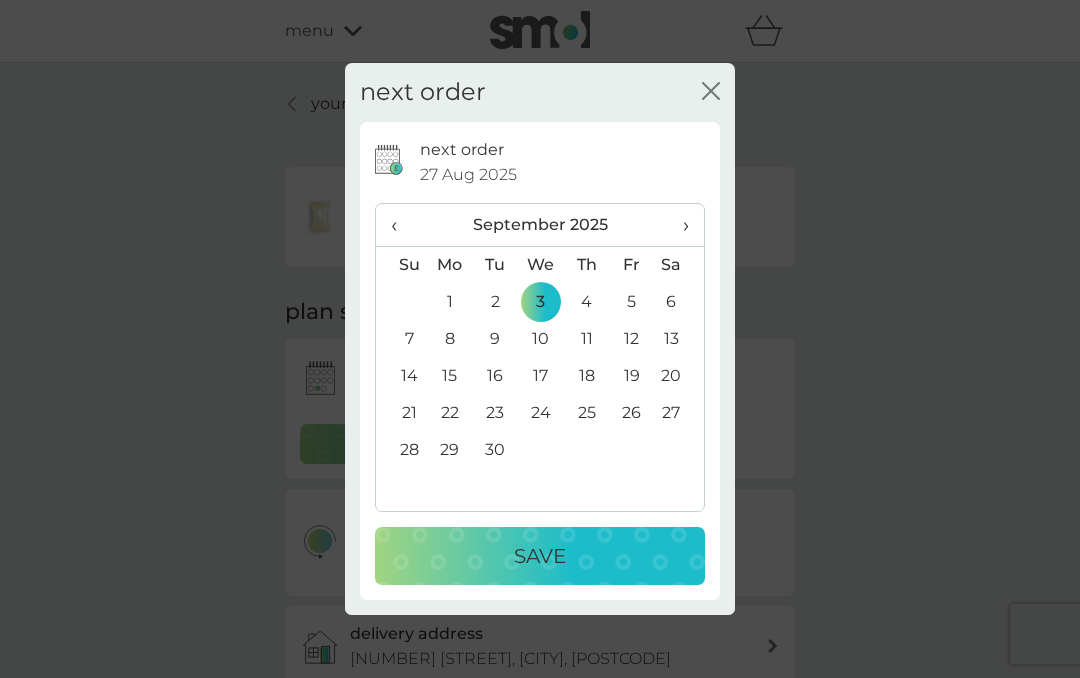 click on "Save" at bounding box center [540, 556] 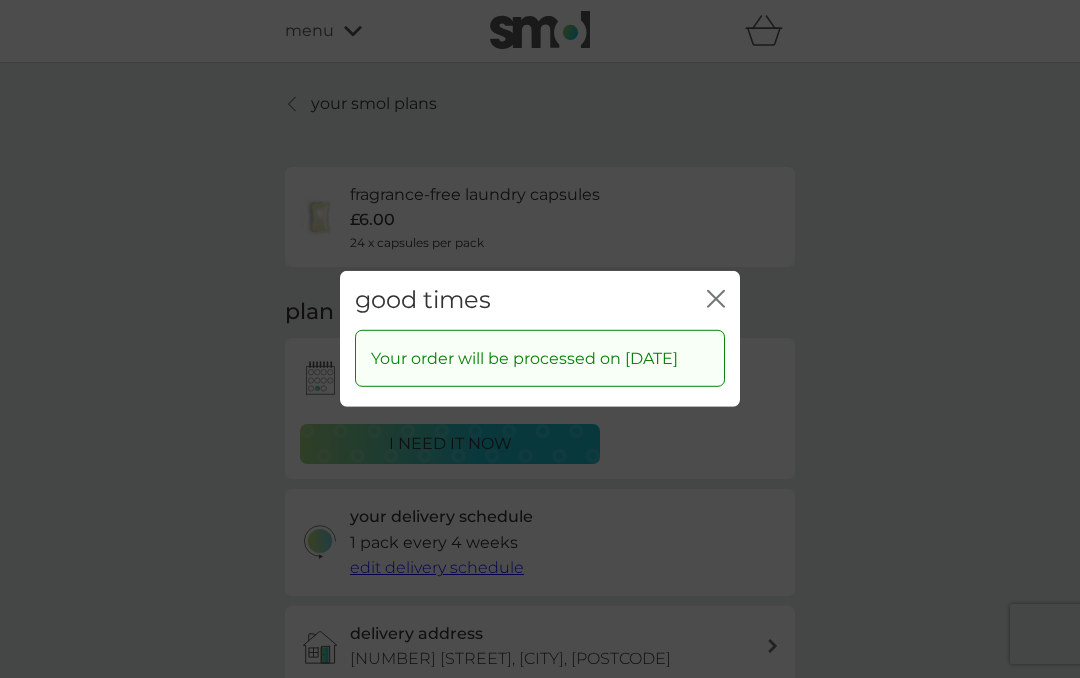 click on "close" 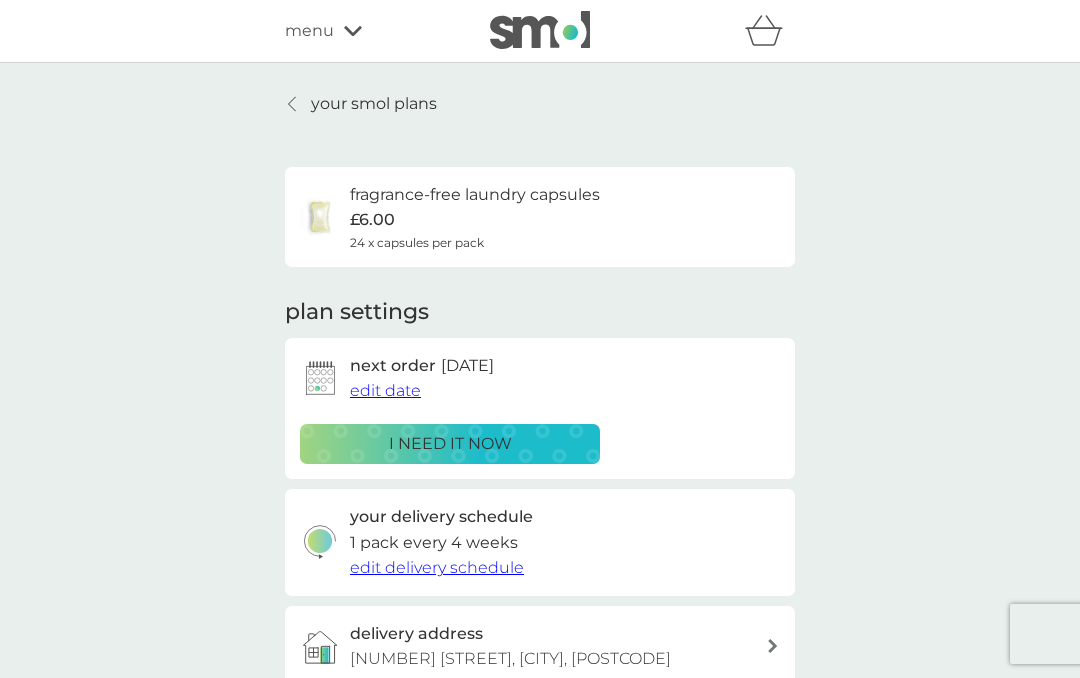 click on "your smol plans" at bounding box center [361, 104] 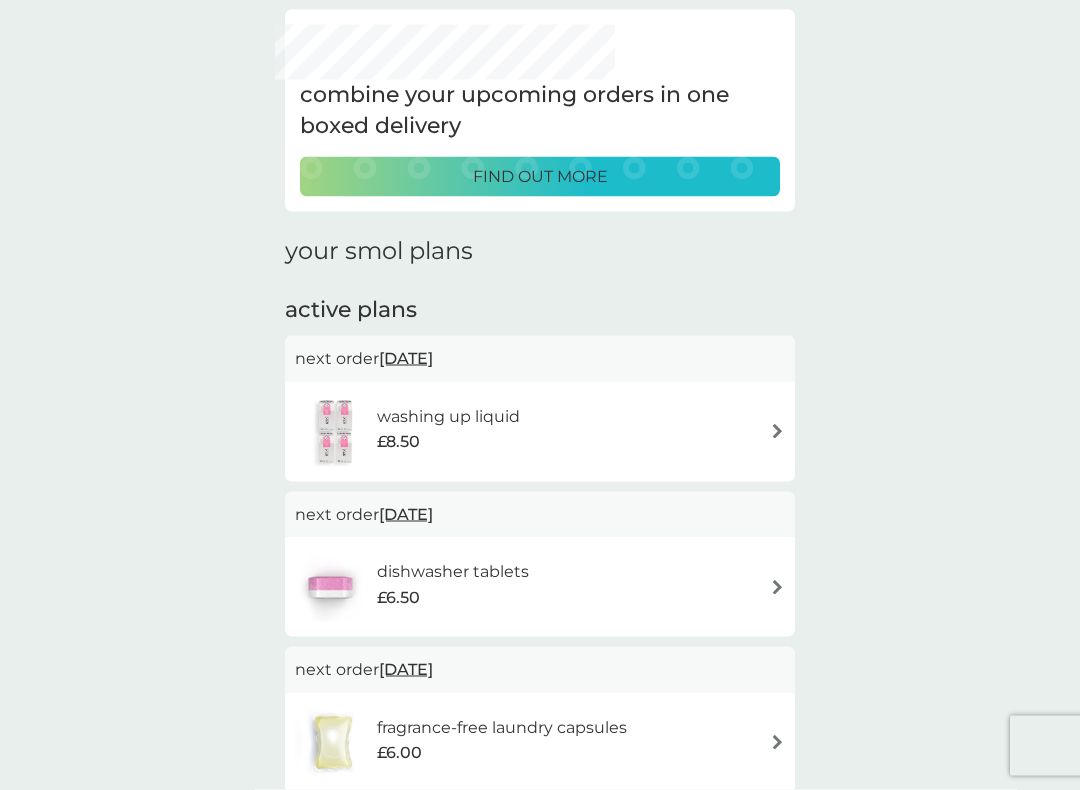 scroll, scrollTop: 104, scrollLeft: 0, axis: vertical 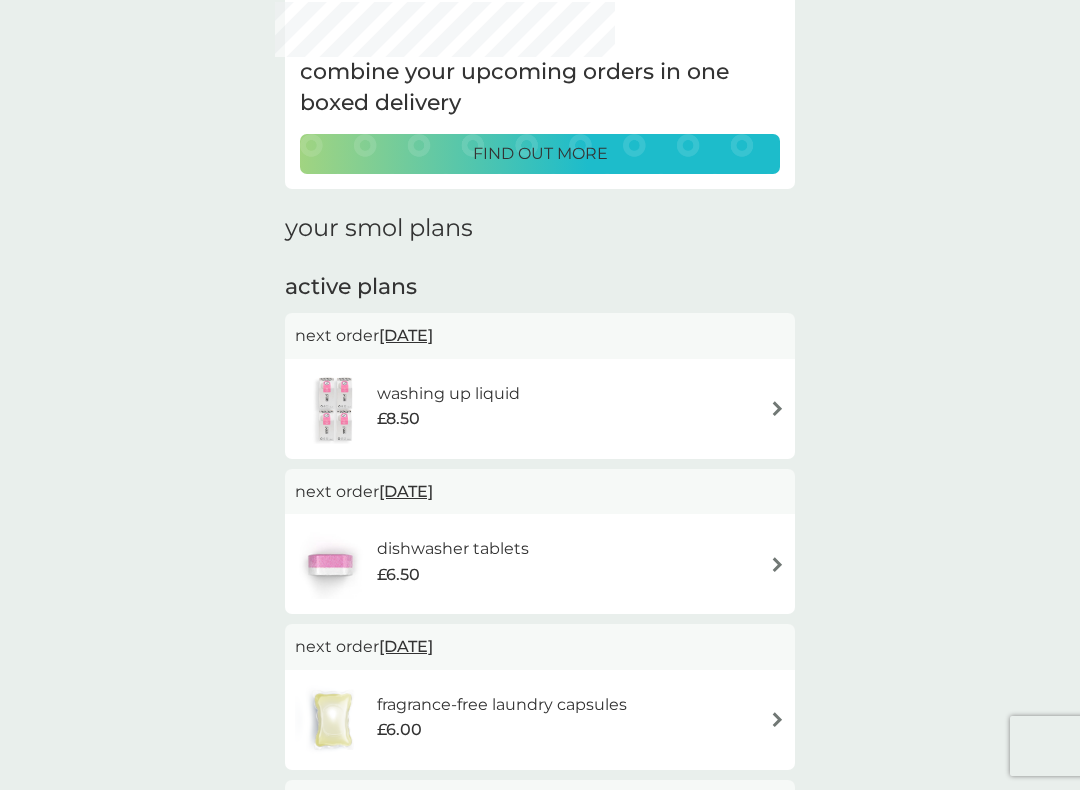 click on "washing up liquid £8.50" at bounding box center [540, 409] 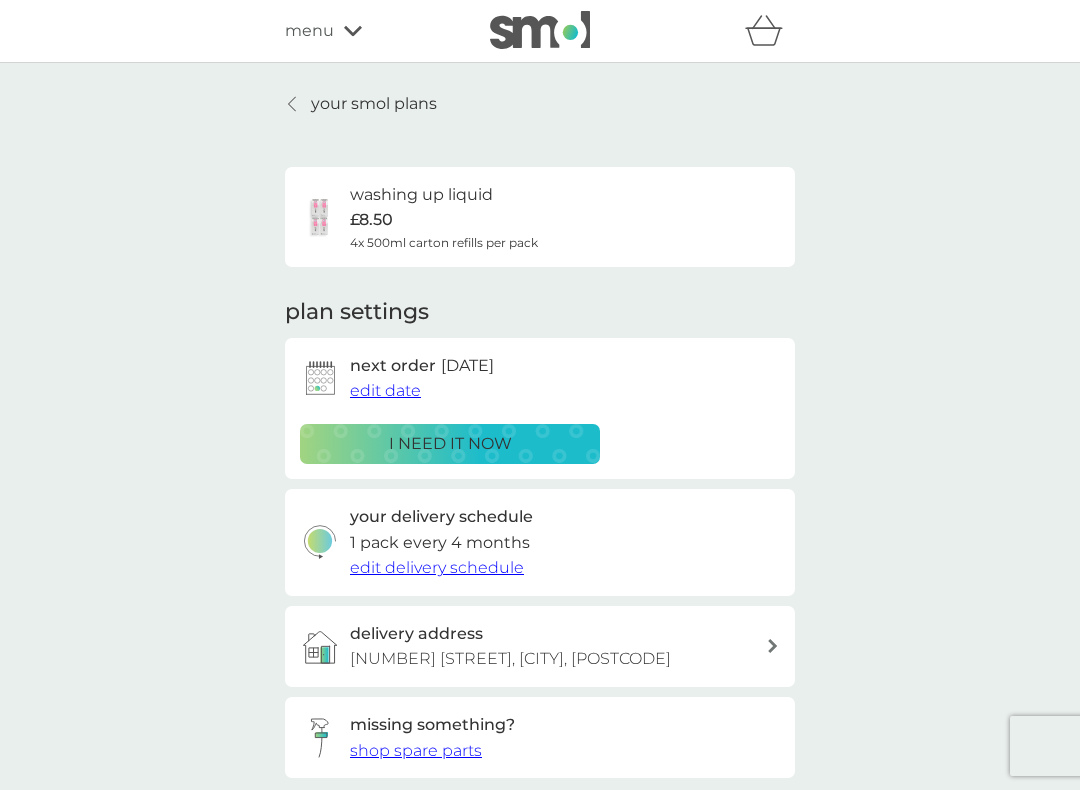 click on "edit date" at bounding box center (385, 390) 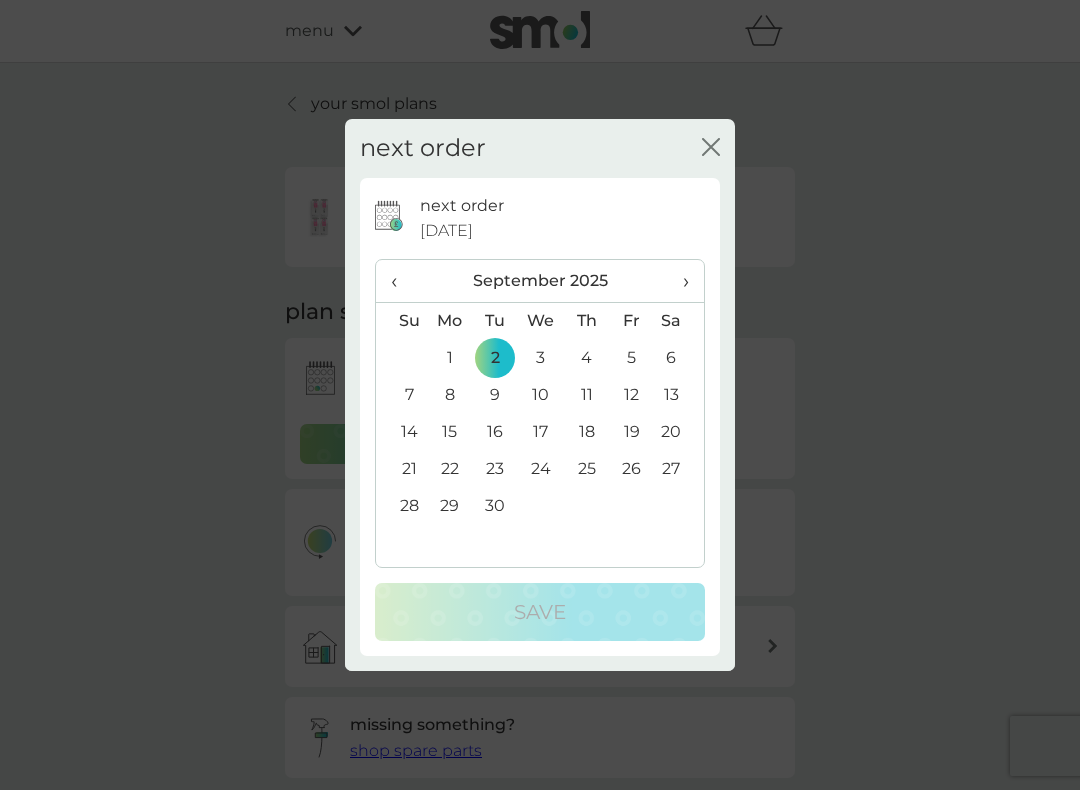 click on "3" at bounding box center (541, 358) 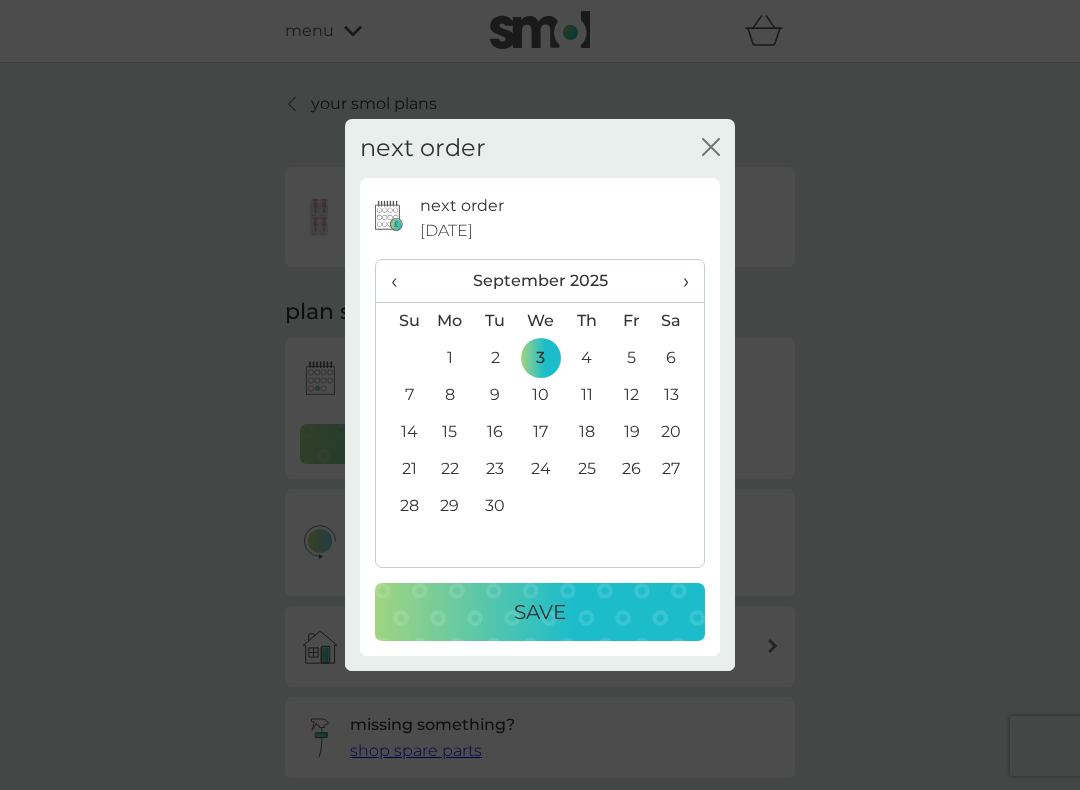 click on "Save" at bounding box center [540, 612] 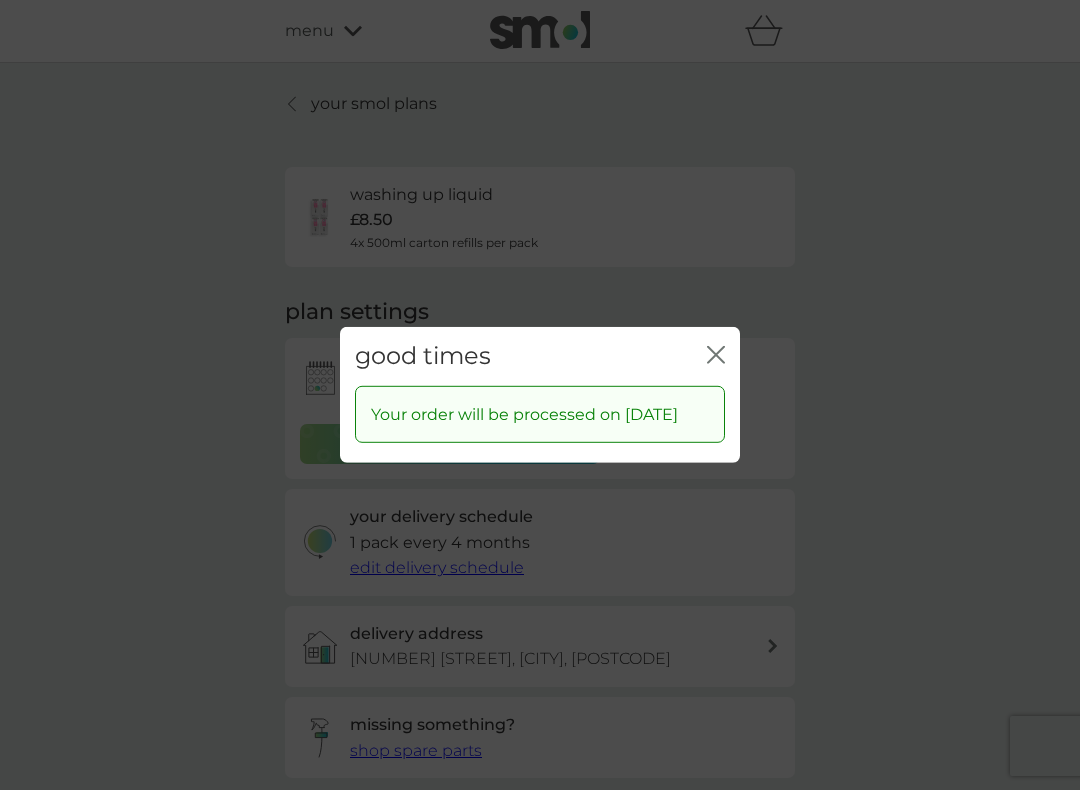 click 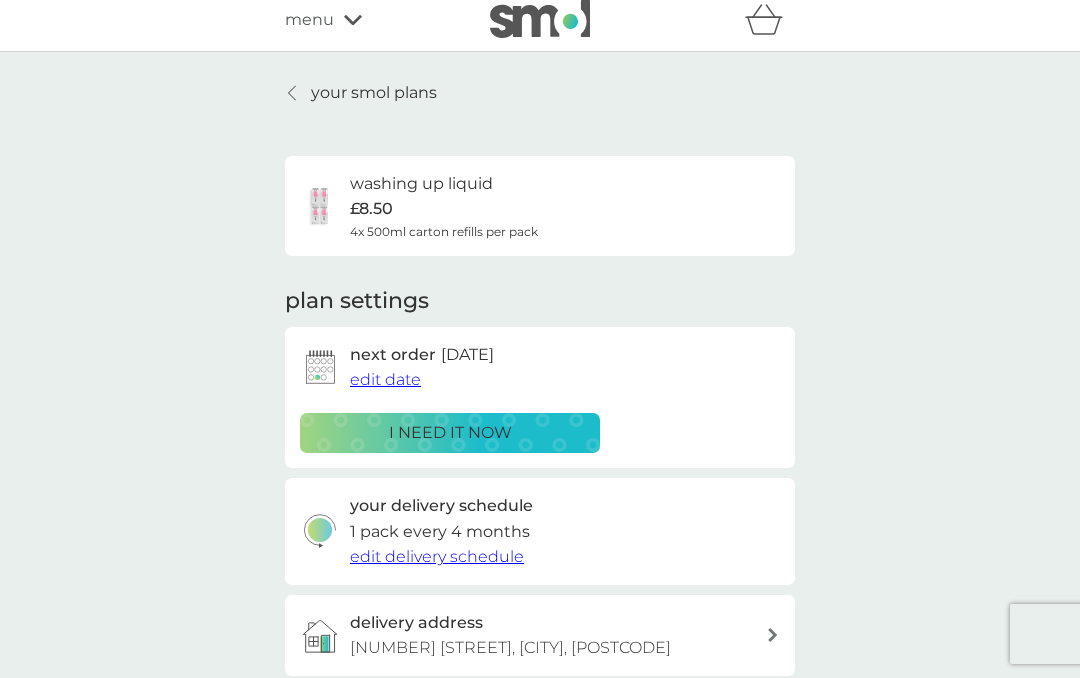 scroll, scrollTop: 0, scrollLeft: 0, axis: both 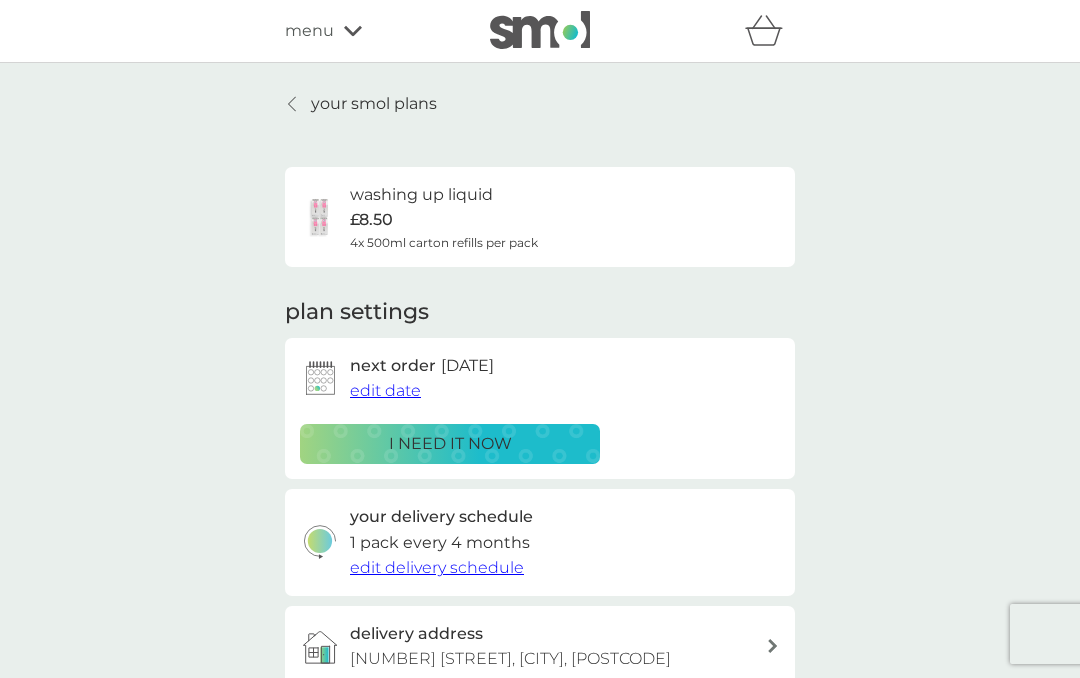 click at bounding box center (293, 104) 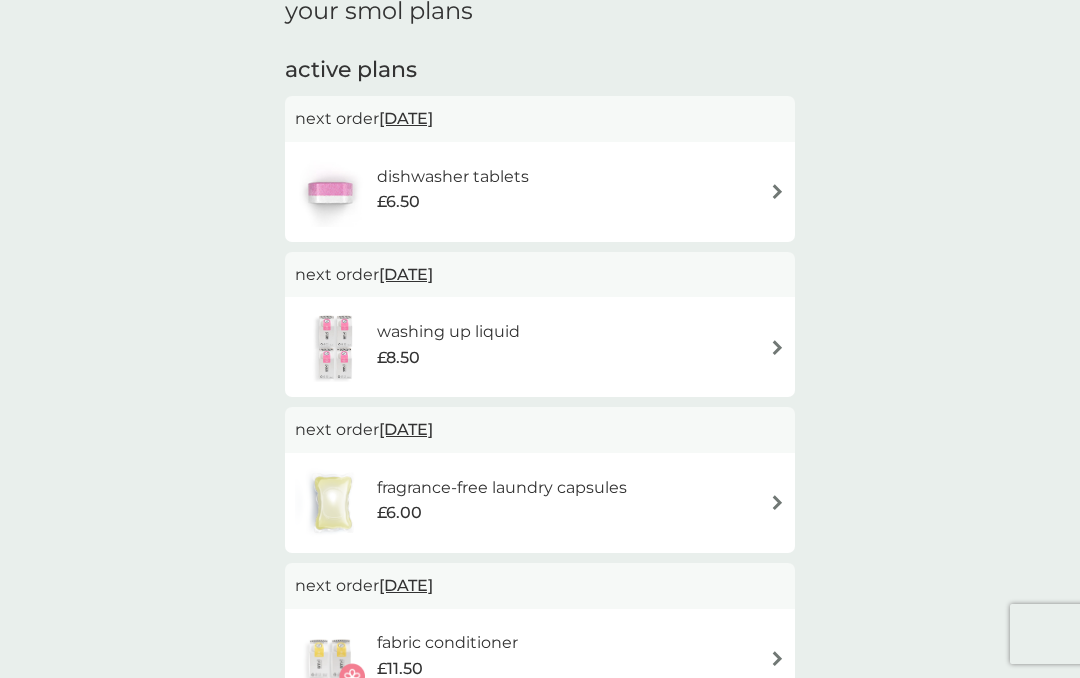 scroll, scrollTop: 0, scrollLeft: 0, axis: both 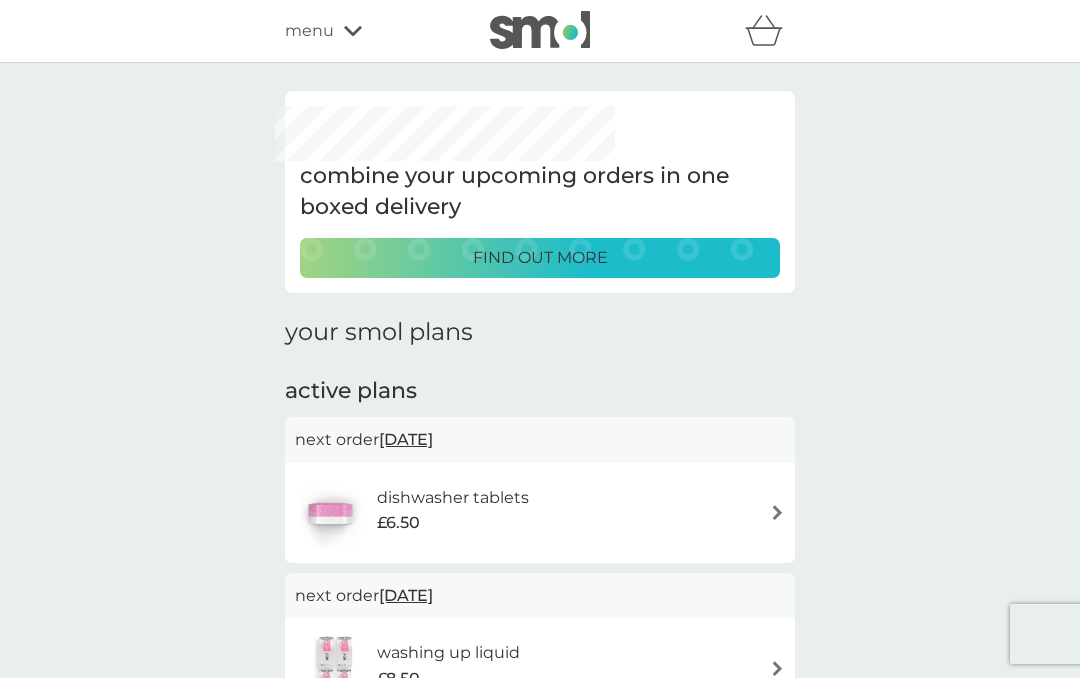 click 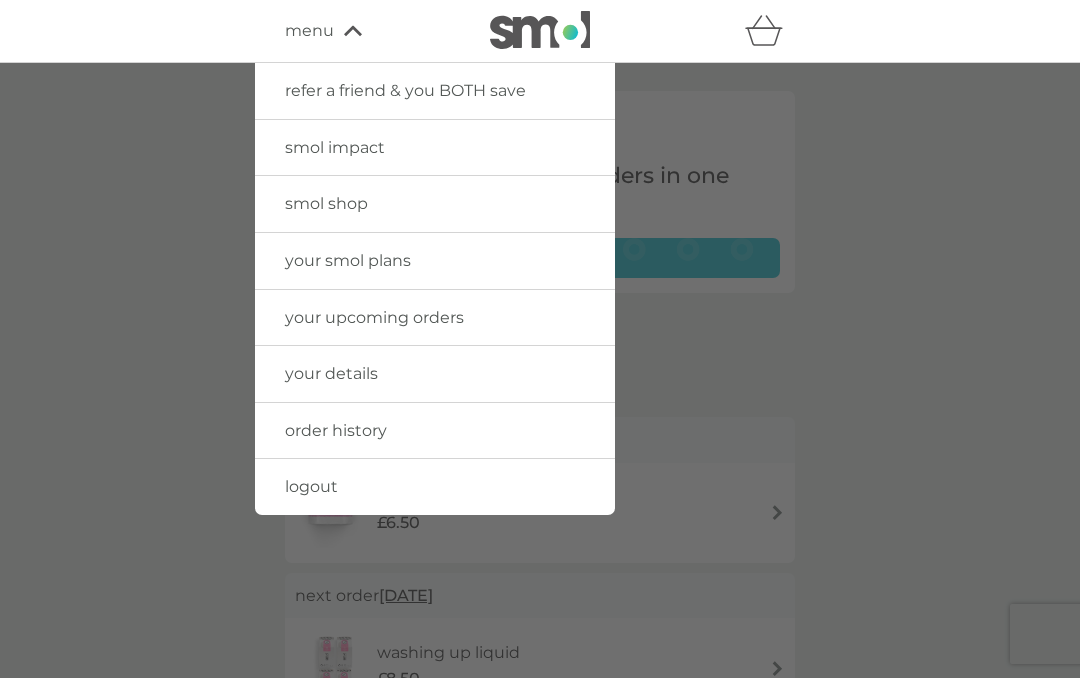 click on "logout" at bounding box center (435, 487) 